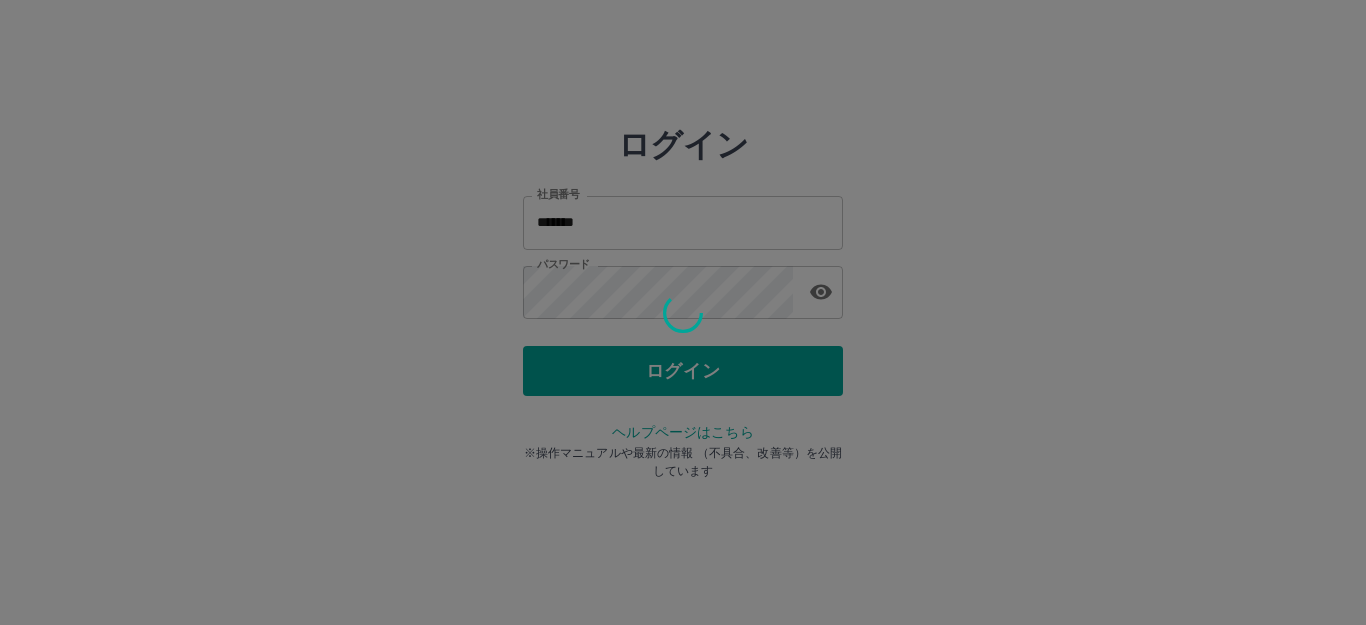 scroll, scrollTop: 0, scrollLeft: 0, axis: both 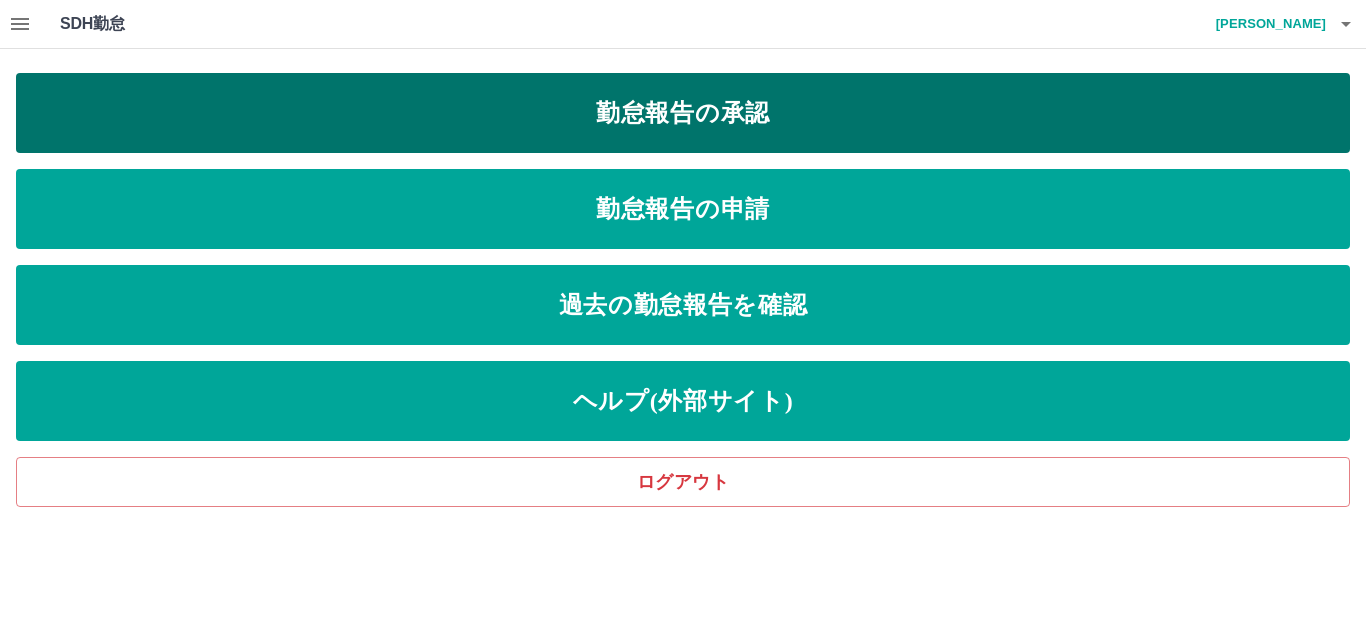 click on "勤怠報告の承認" at bounding box center [683, 113] 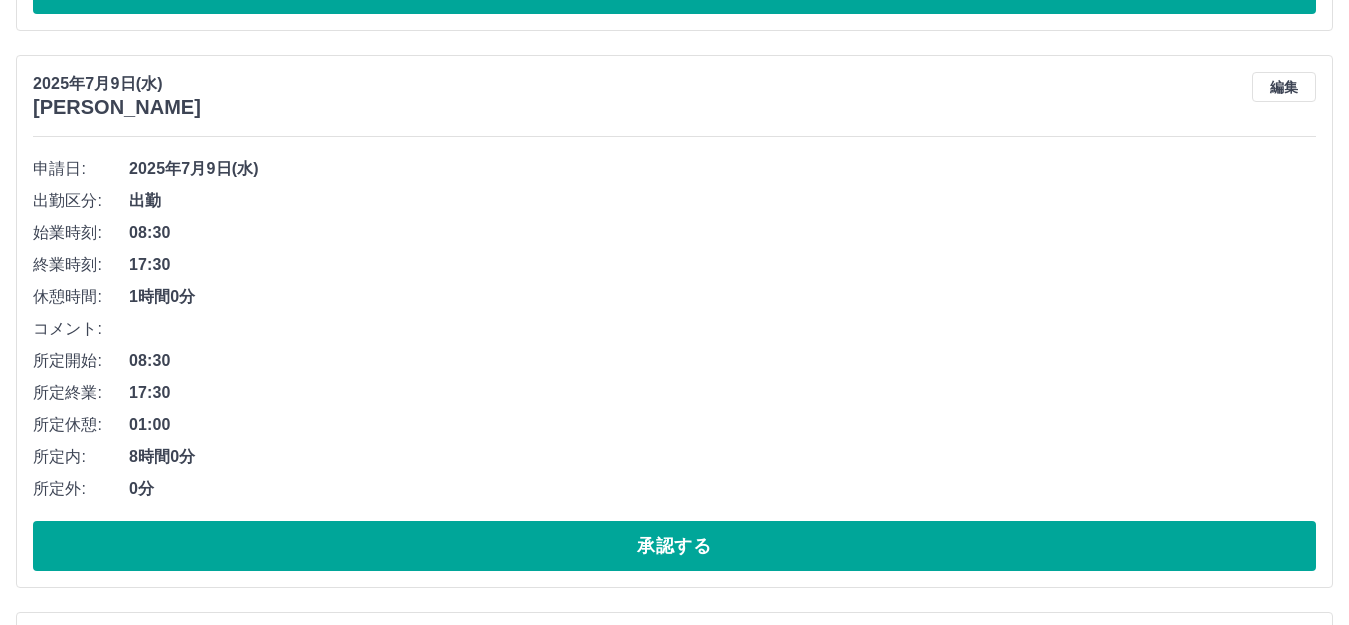 scroll, scrollTop: 1300, scrollLeft: 0, axis: vertical 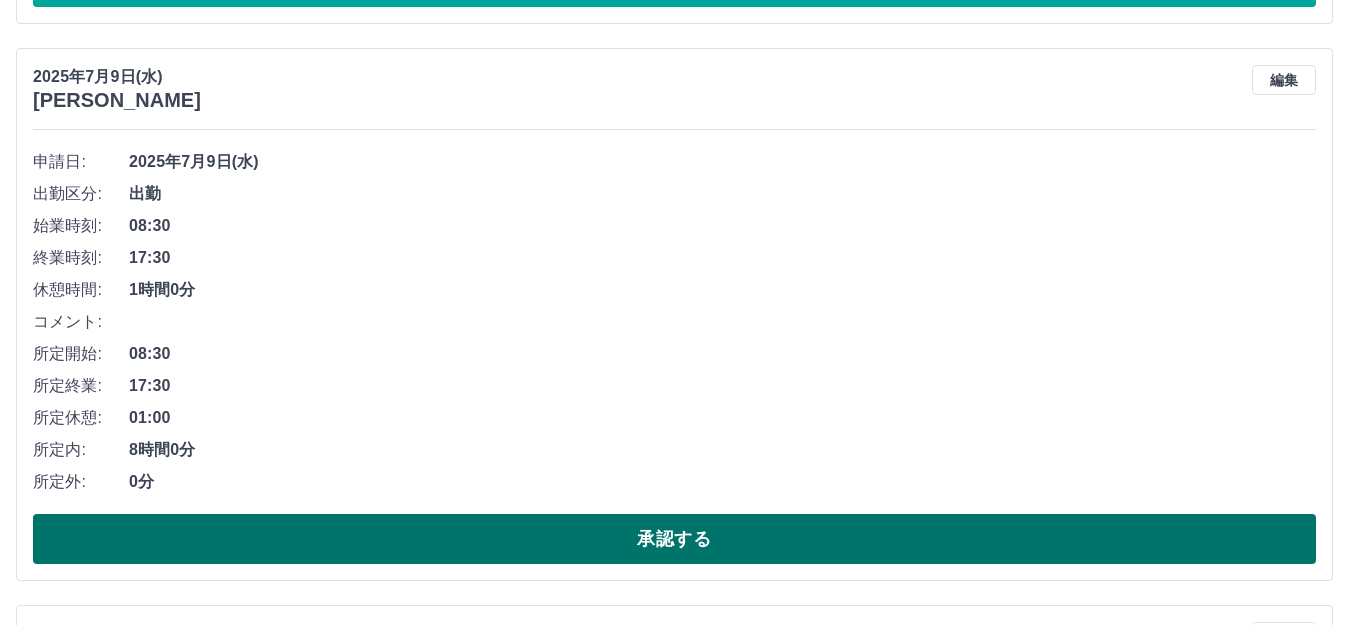click on "承認する" at bounding box center (674, 539) 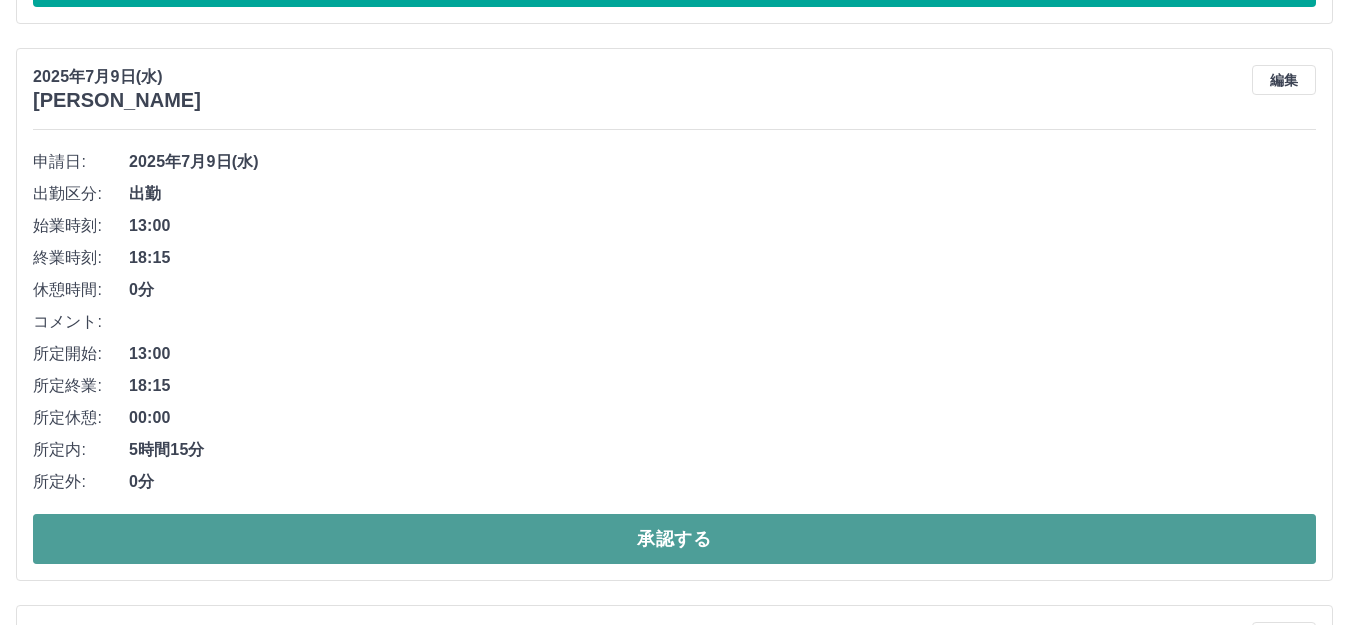 click on "承認する" at bounding box center [674, 539] 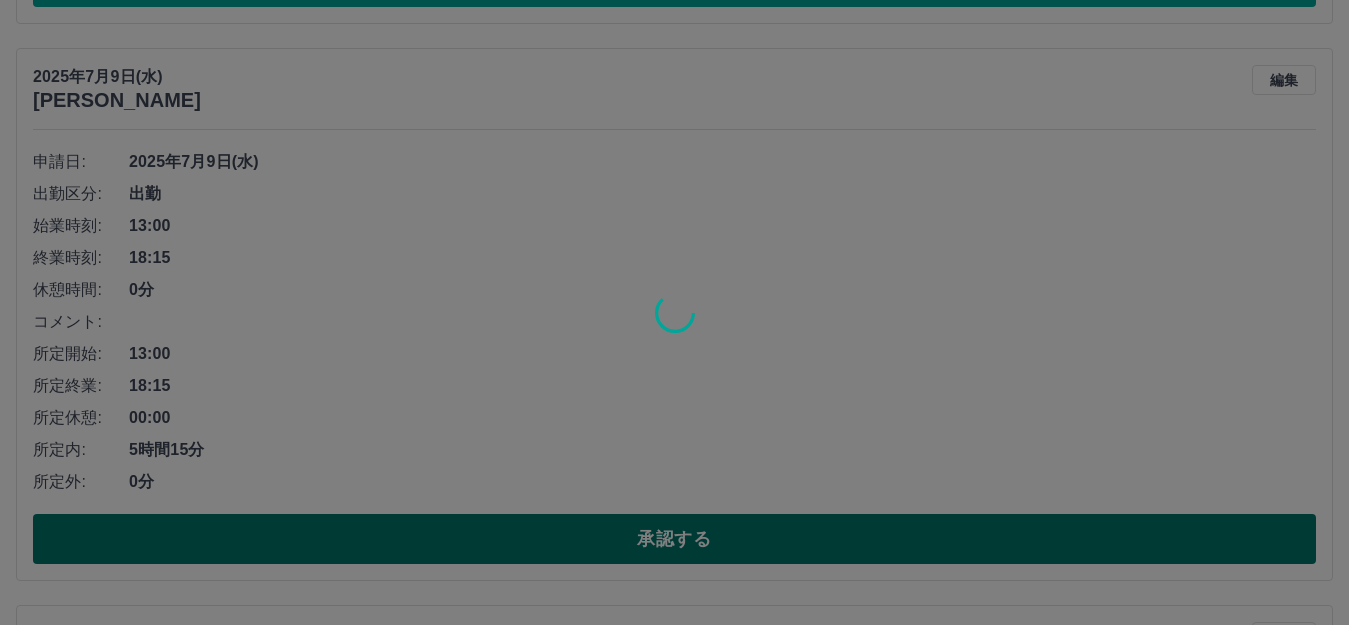 scroll, scrollTop: 1282, scrollLeft: 0, axis: vertical 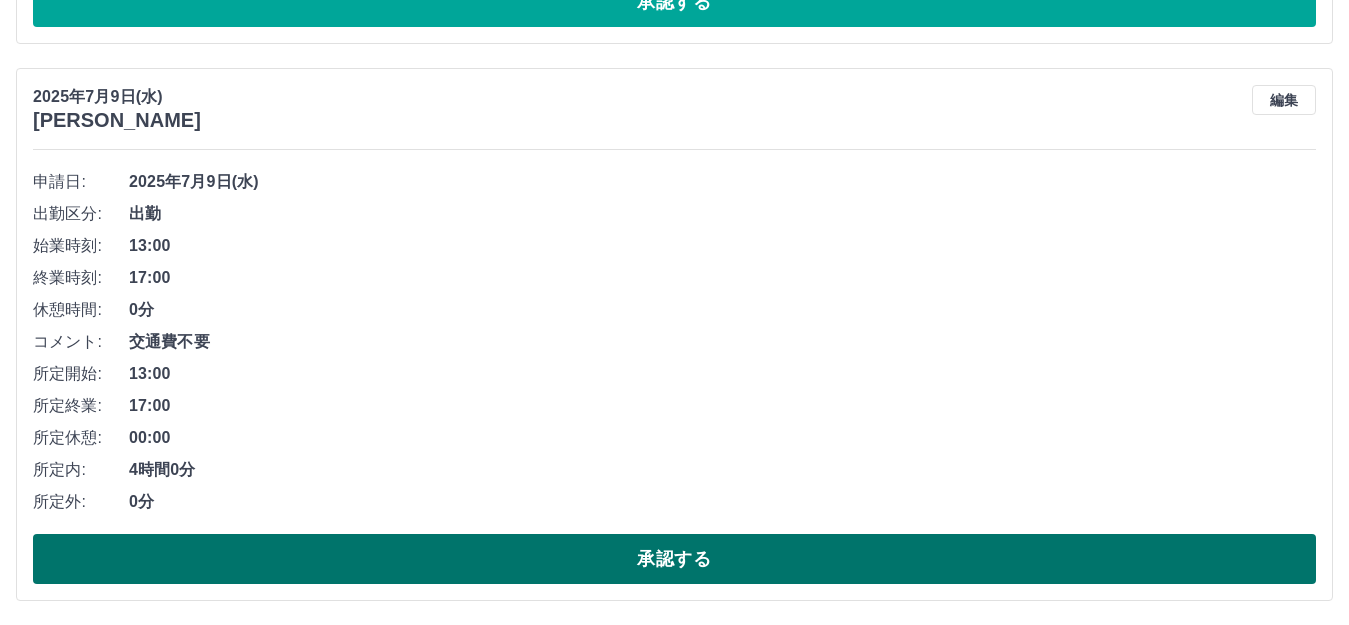 click on "承認する" at bounding box center (674, 559) 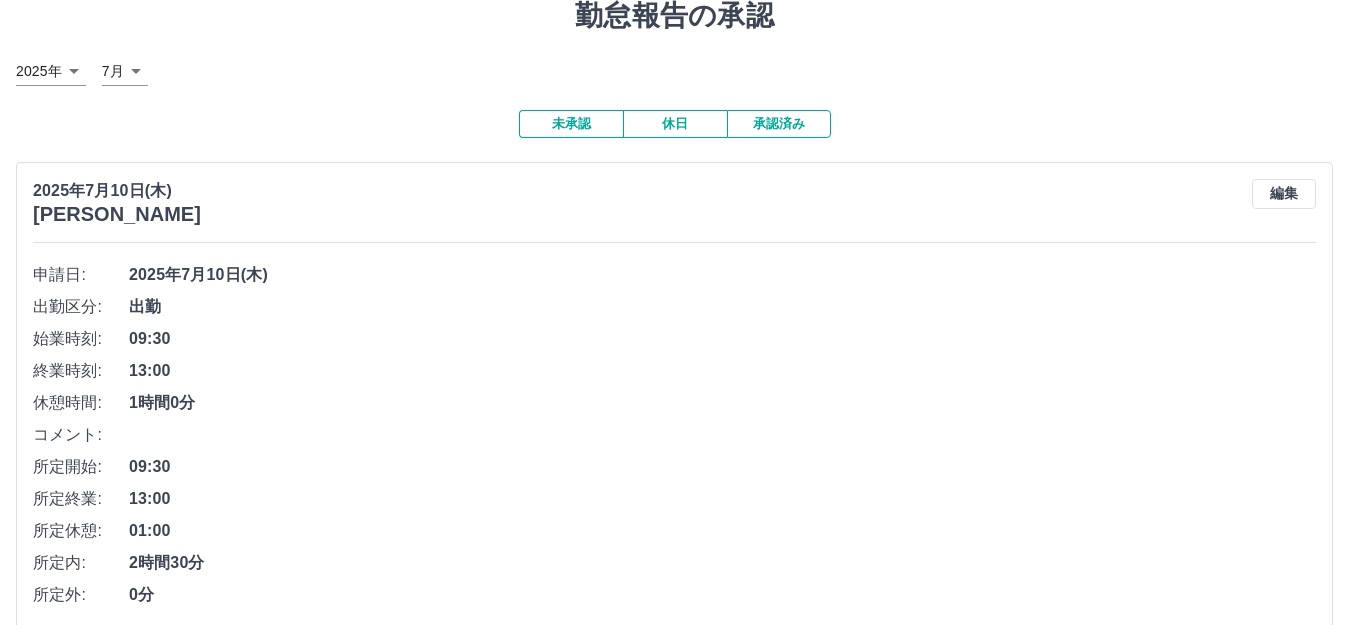 scroll, scrollTop: 0, scrollLeft: 0, axis: both 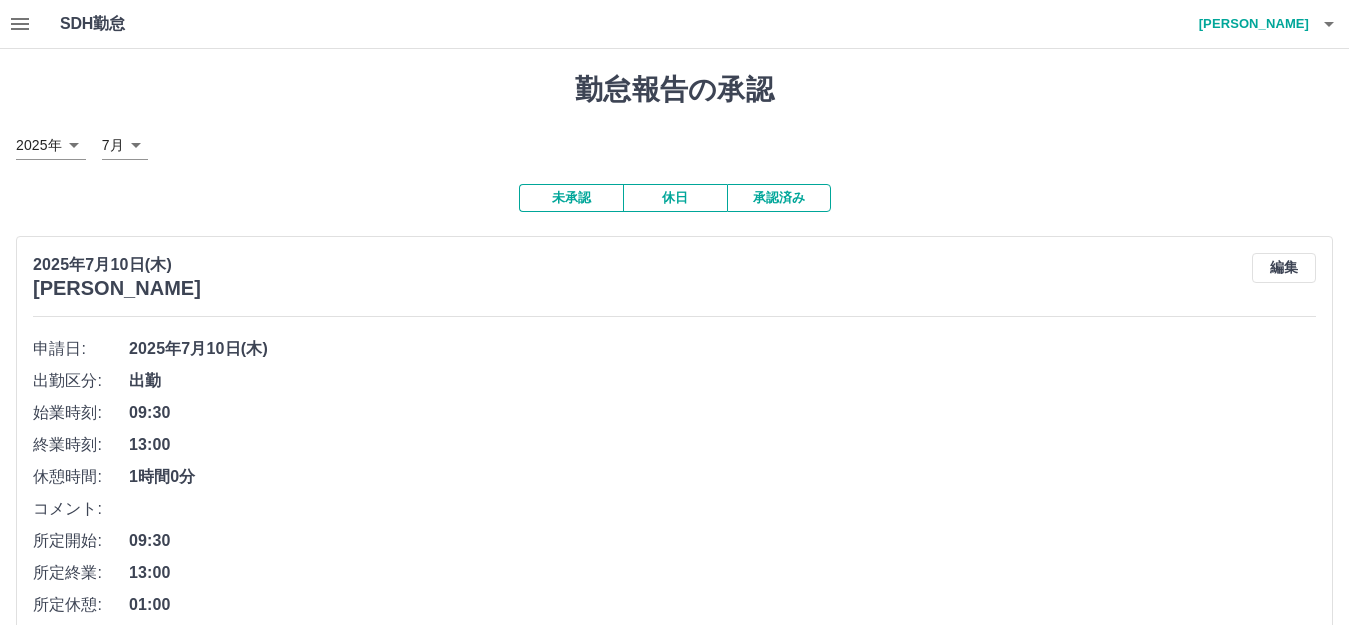 click 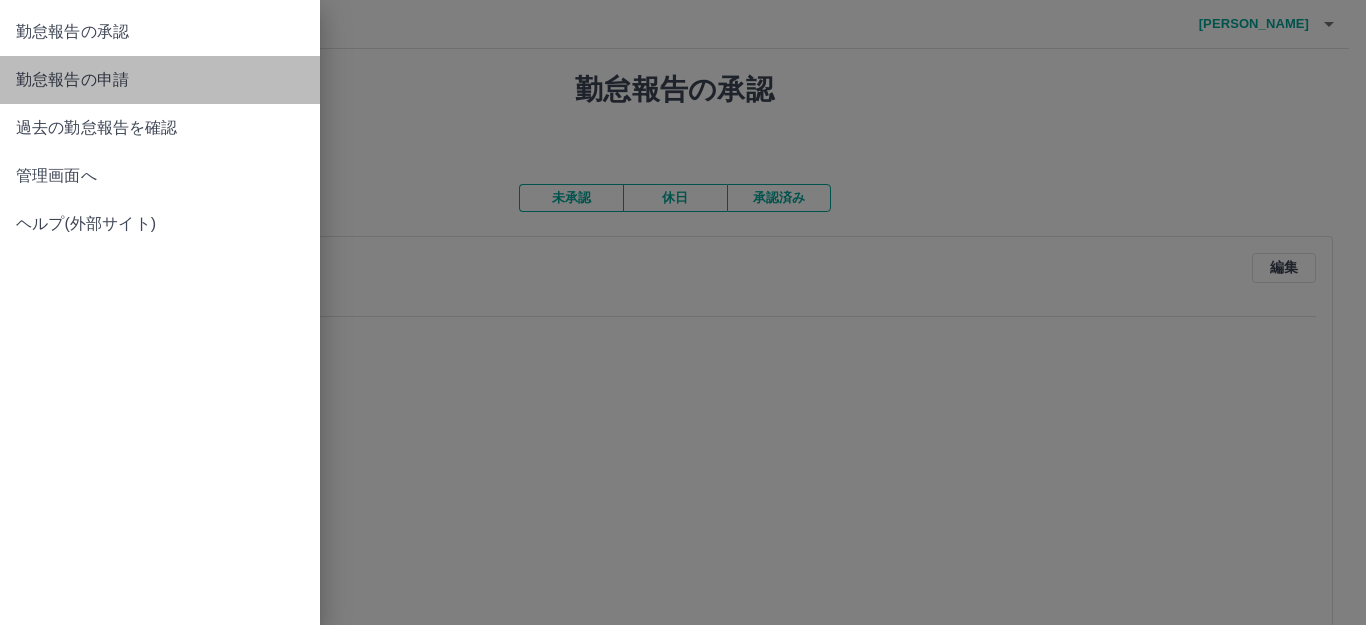 click on "勤怠報告の申請" at bounding box center [160, 80] 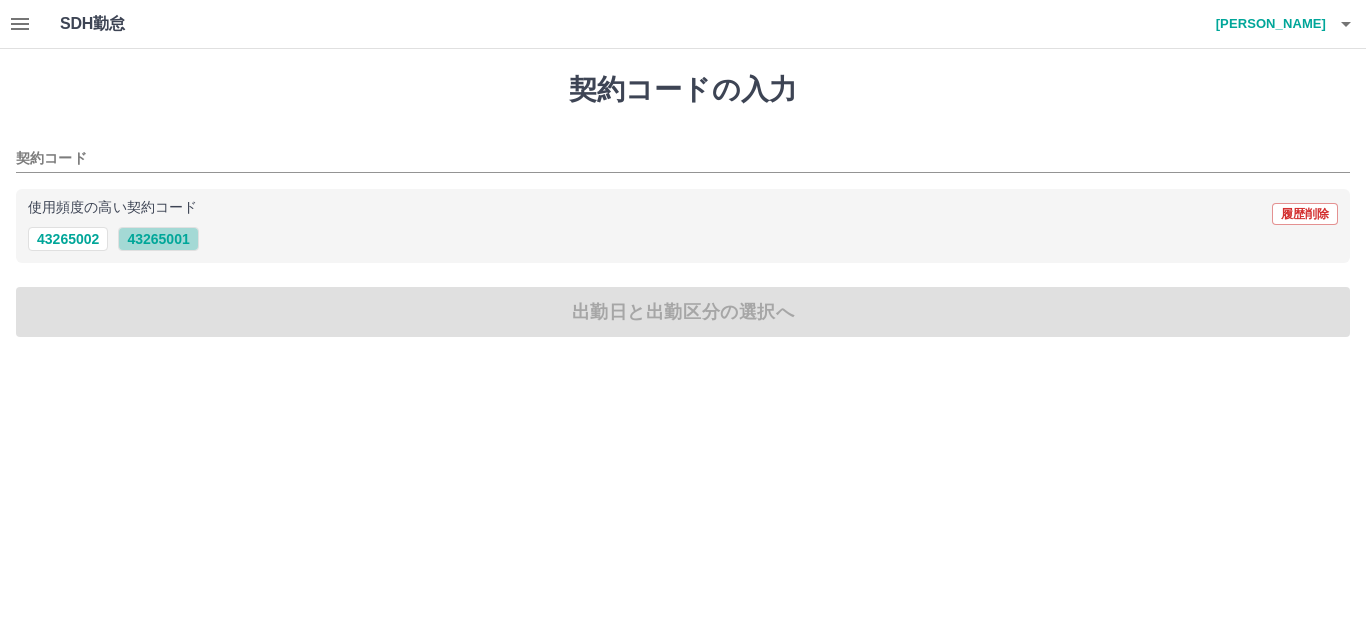 click on "43265001" at bounding box center [158, 239] 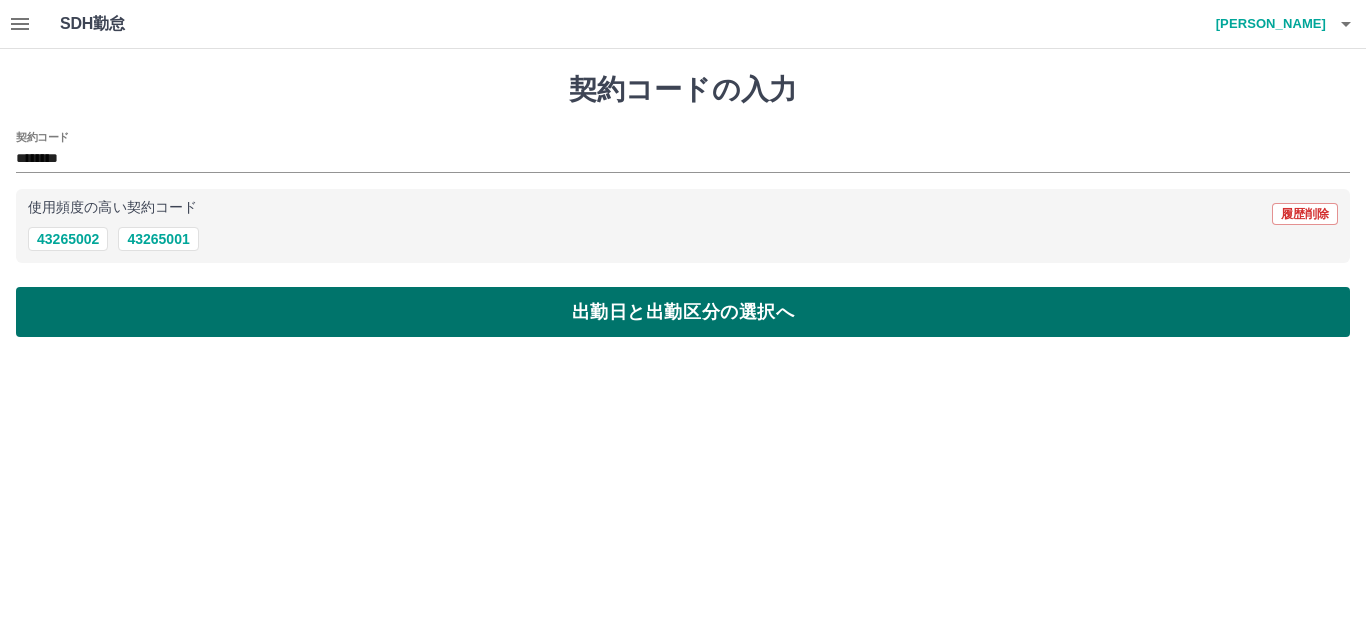 click on "出勤日と出勤区分の選択へ" at bounding box center (683, 312) 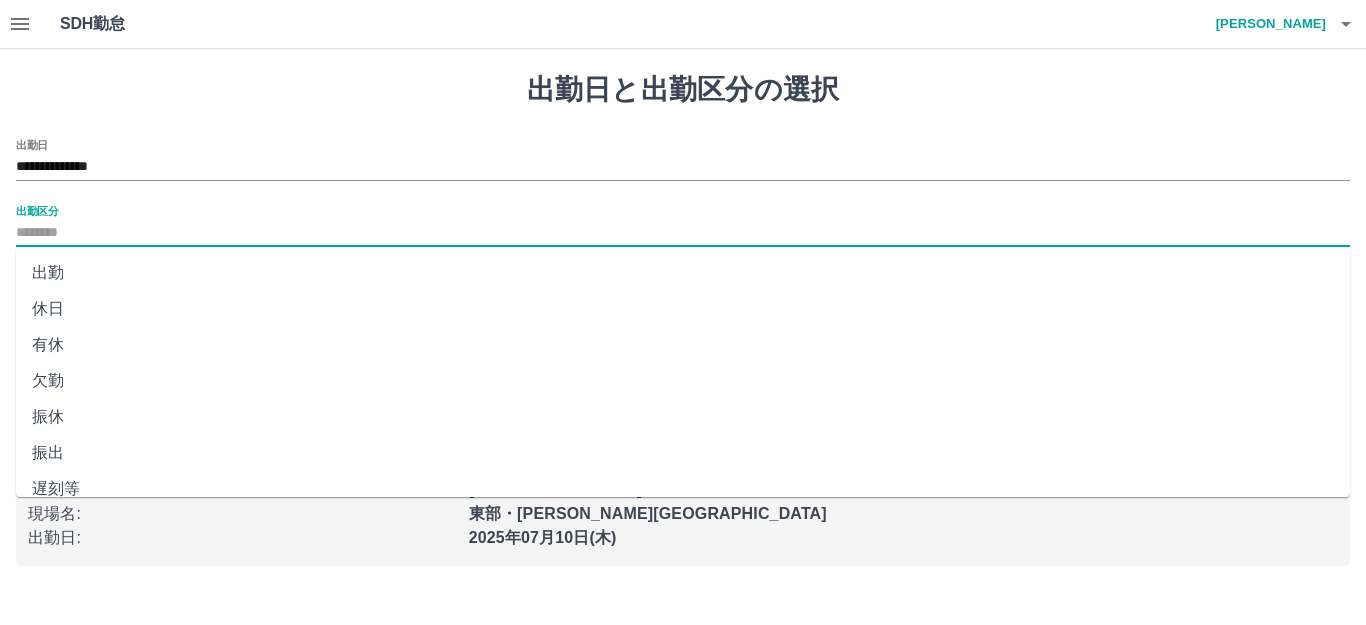 click on "出勤区分" at bounding box center [683, 233] 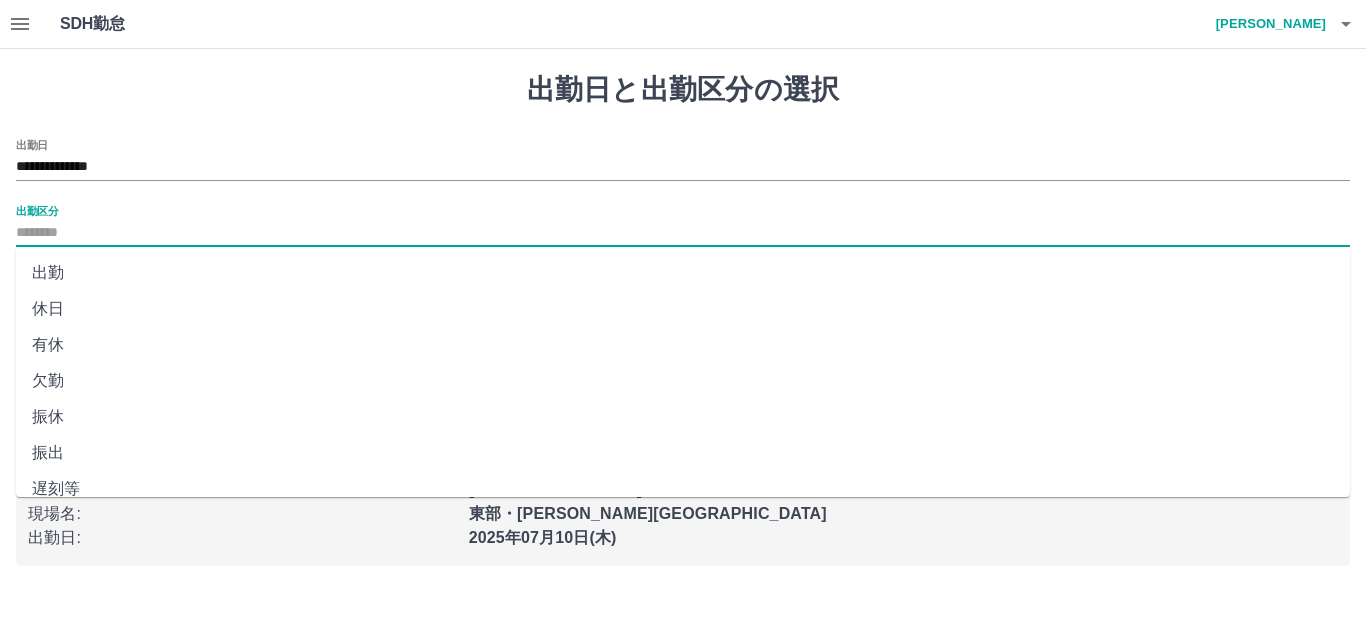 click on "出勤" at bounding box center (683, 273) 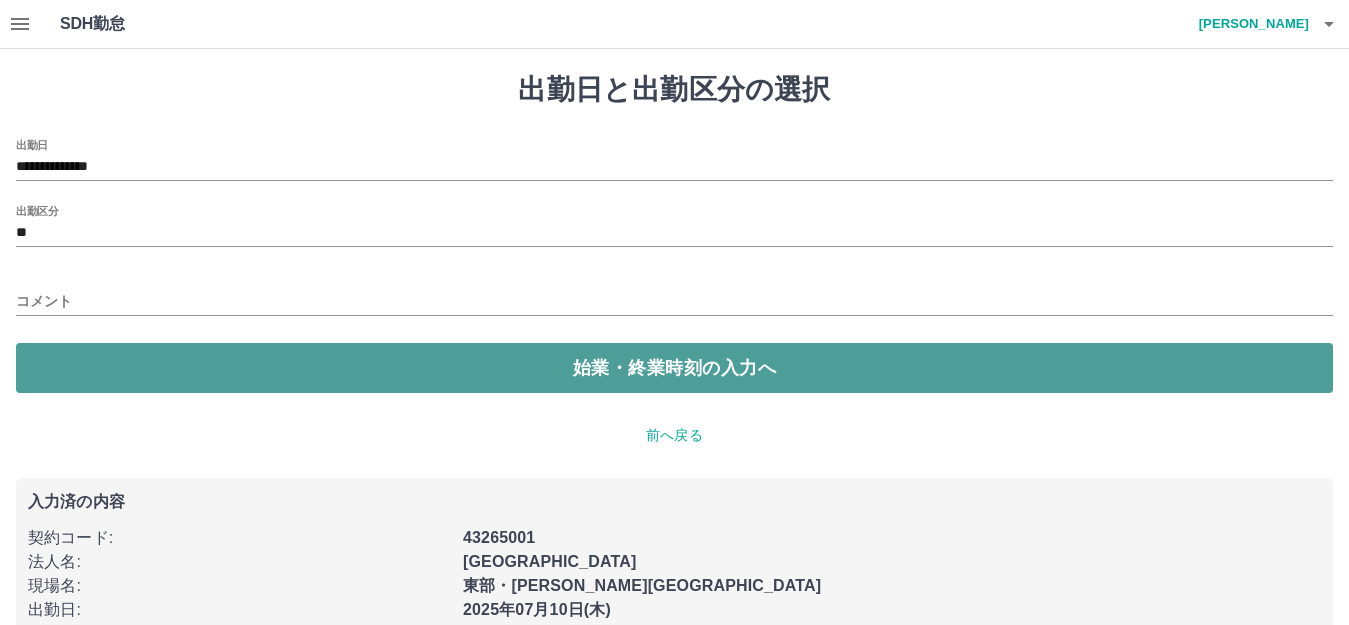 click on "始業・終業時刻の入力へ" at bounding box center (674, 368) 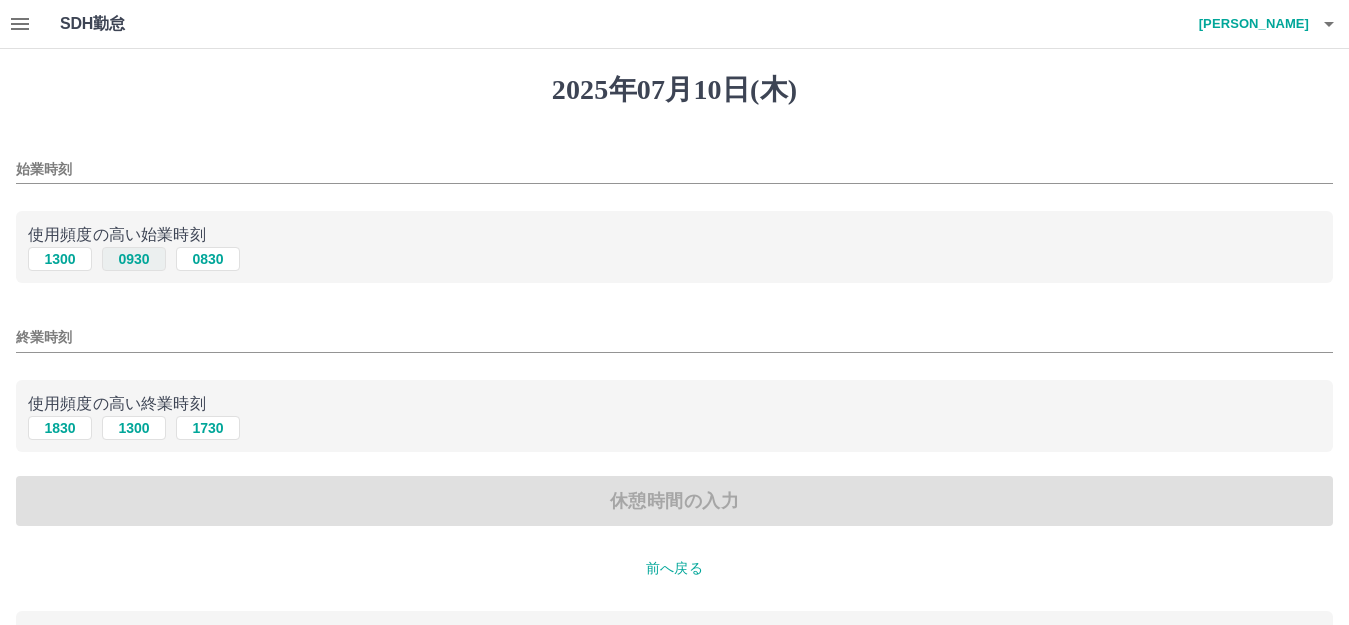 click on "0930" at bounding box center [134, 259] 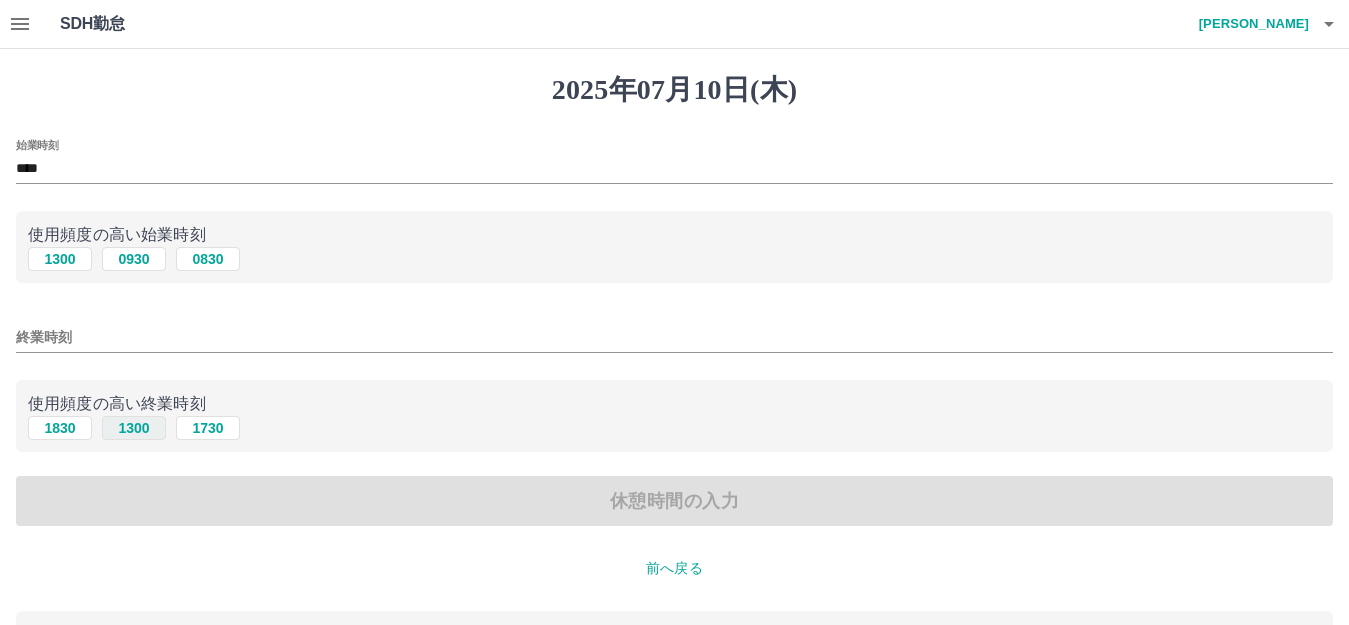 click on "1300" at bounding box center [134, 428] 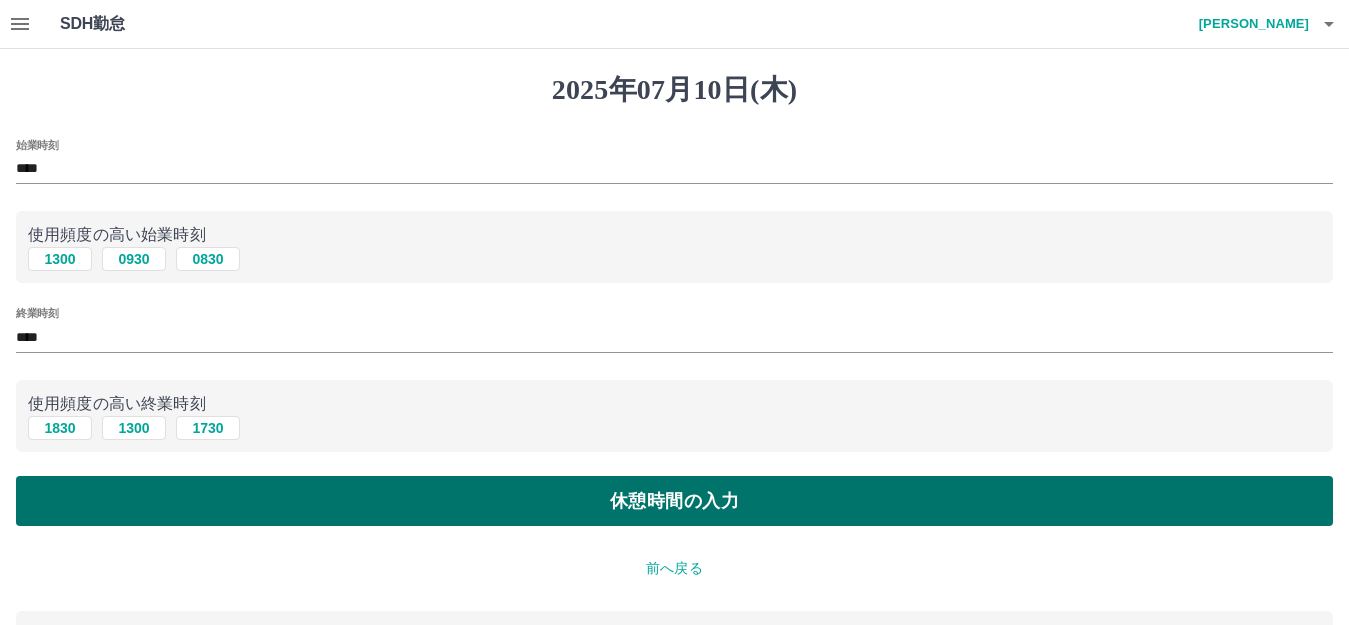 click on "休憩時間の入力" at bounding box center [674, 501] 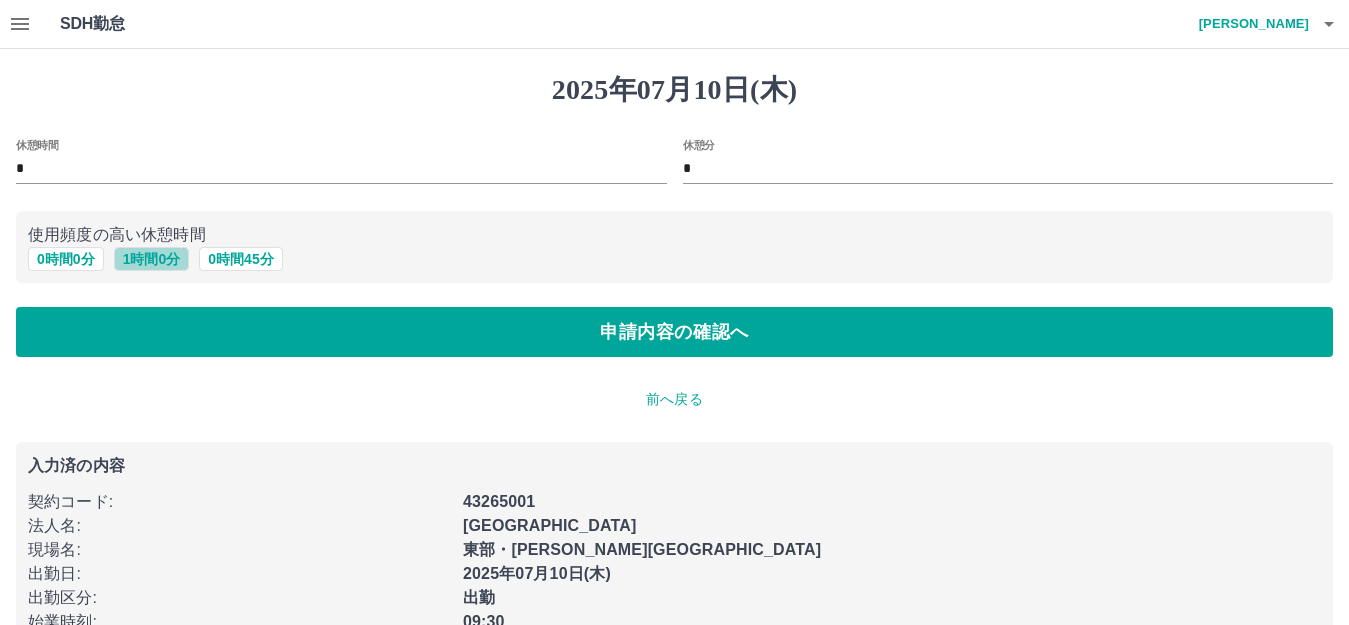click on "1 時間 0 分" at bounding box center [152, 259] 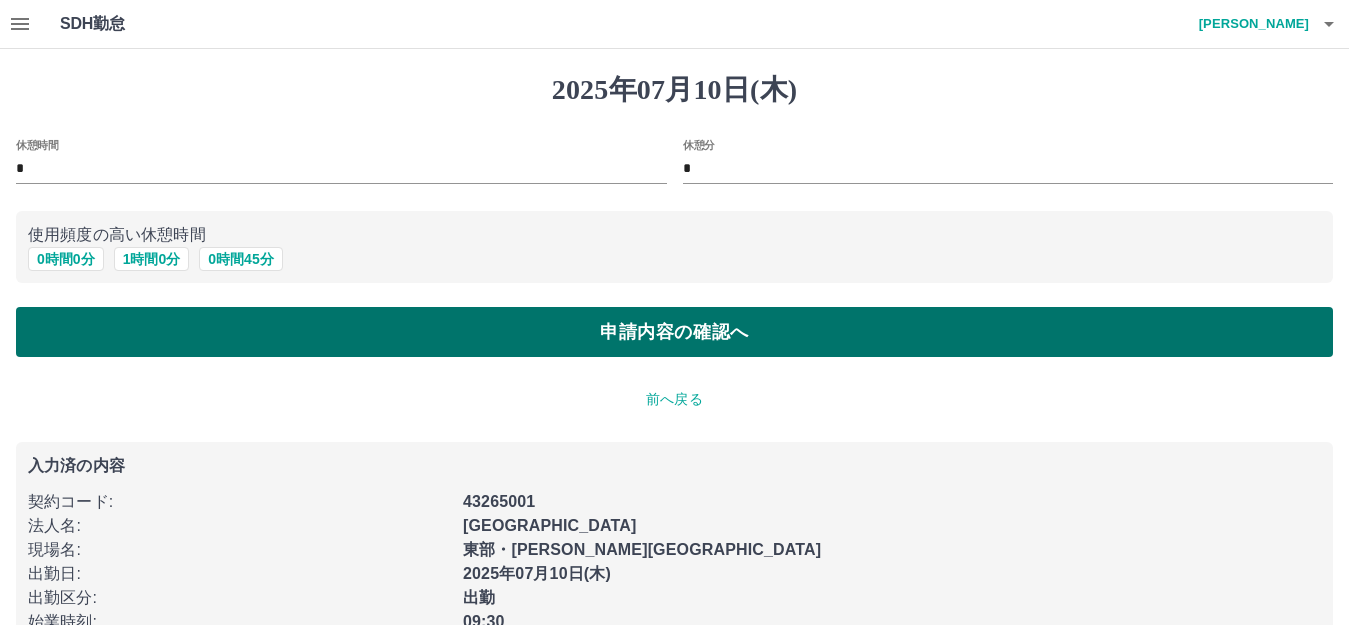 click on "申請内容の確認へ" at bounding box center (674, 332) 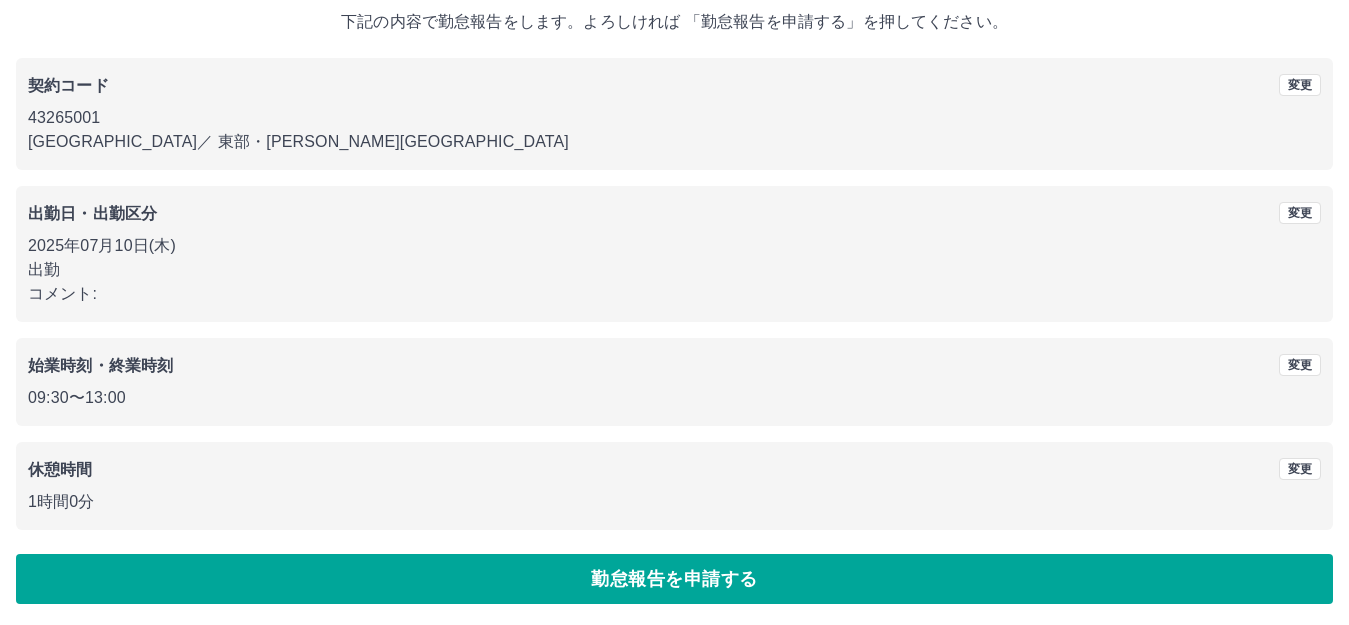 scroll, scrollTop: 124, scrollLeft: 0, axis: vertical 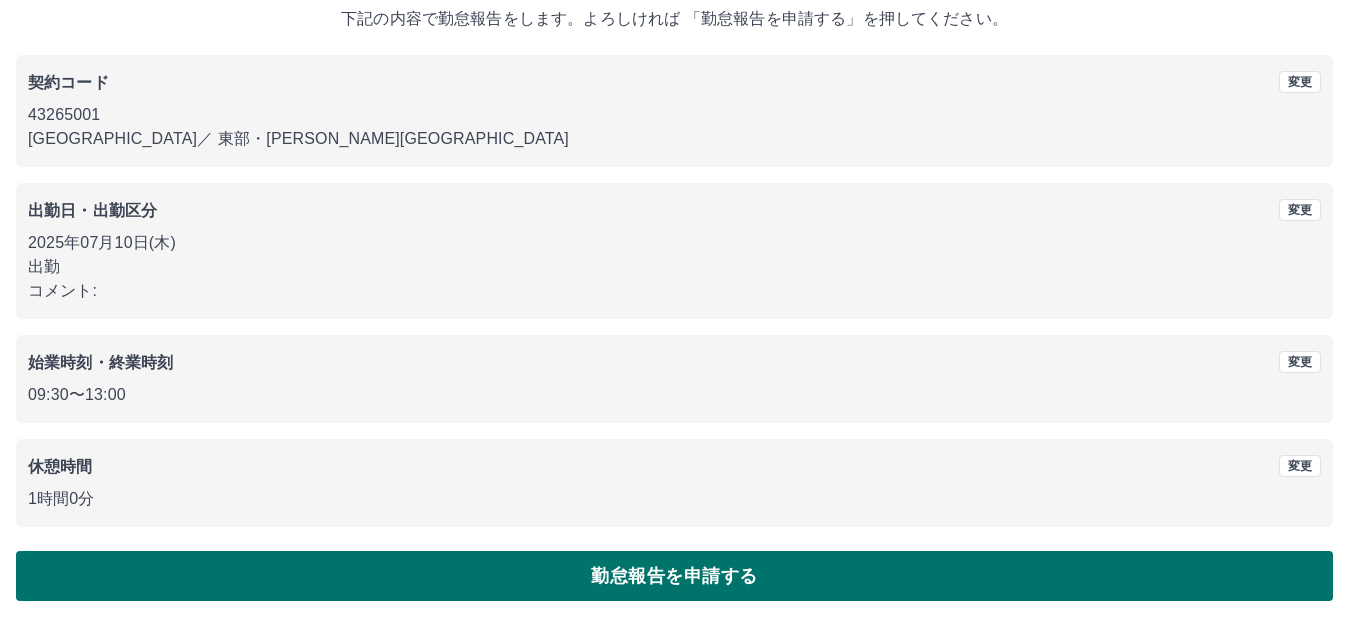 click on "勤怠報告を申請する" at bounding box center (674, 576) 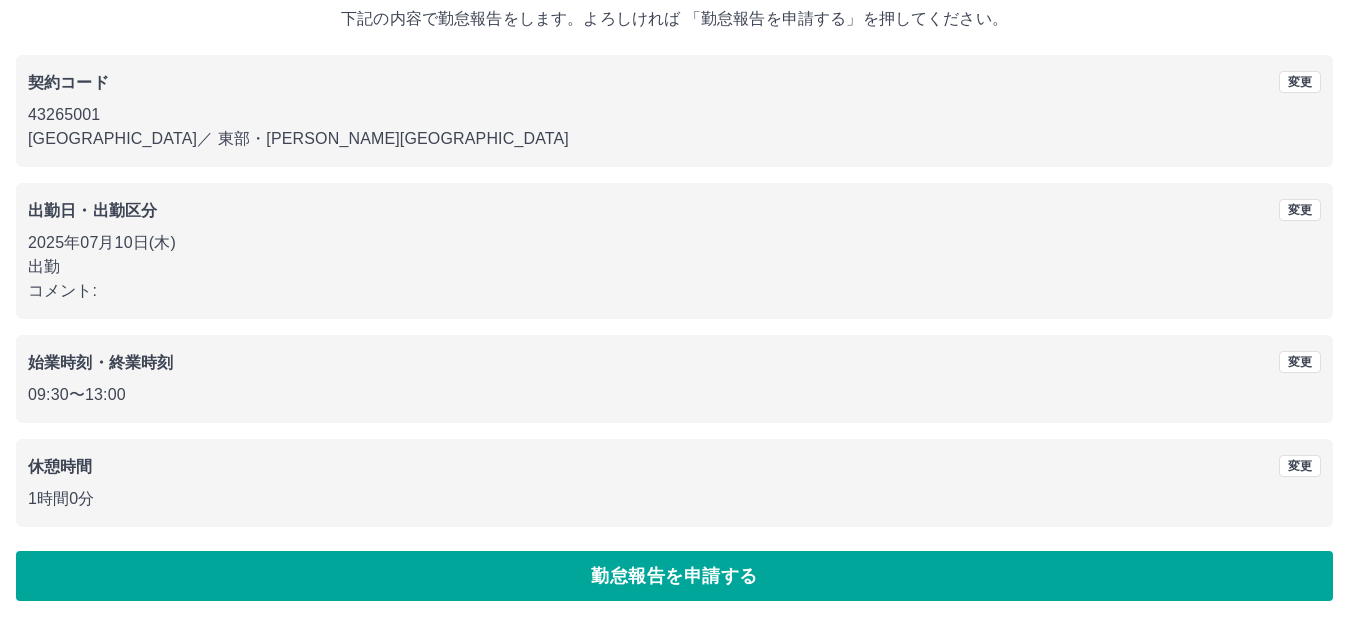 click on "勤怠申請:重複する時間帯の勤怠がすでに提出されています [DATE] 下記の内容で勤怠報告をします。よろしければ 「勤怠報告を申請する」を押してください。 契約コード 変更 43265001 [GEOGRAPHIC_DATA]  ／   東部・[PERSON_NAME][GEOGRAPHIC_DATA] 出勤日・出勤区分 変更 [DATE] 出勤 コメント:  始業時刻・終業時刻 変更 09:30 〜 13:00 休憩時間 変更 1時間0分 勤怠報告を申請する" at bounding box center [674, 275] 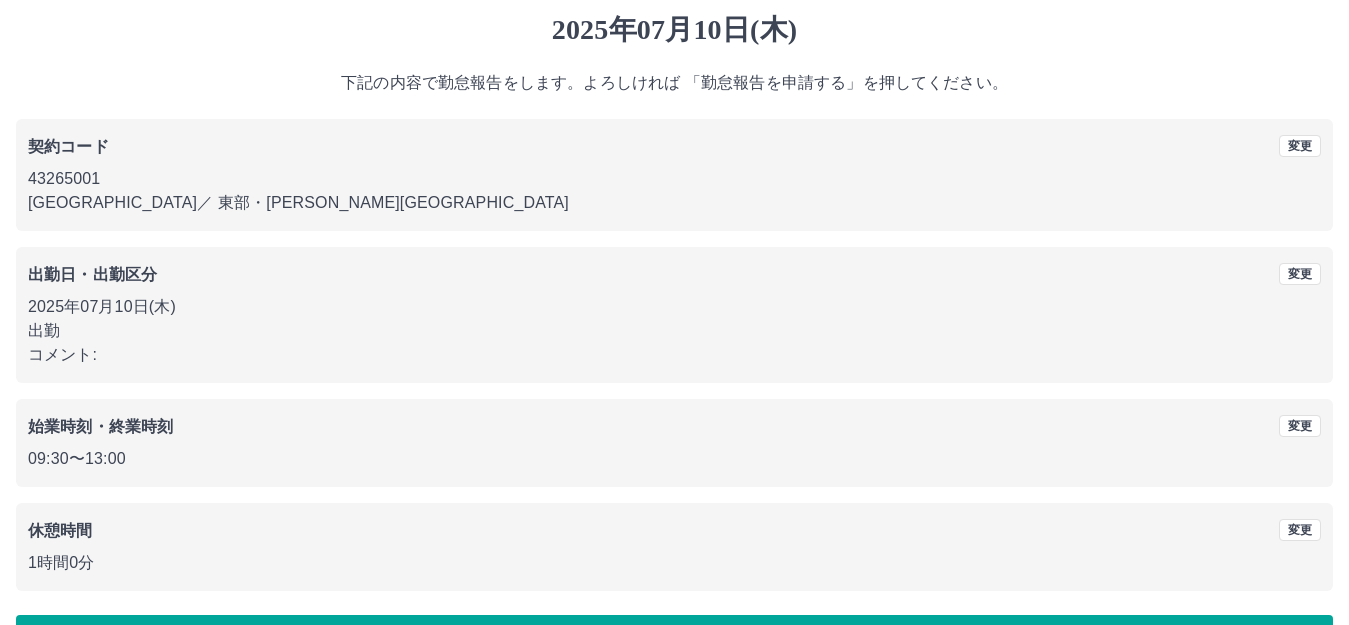 scroll, scrollTop: 24, scrollLeft: 0, axis: vertical 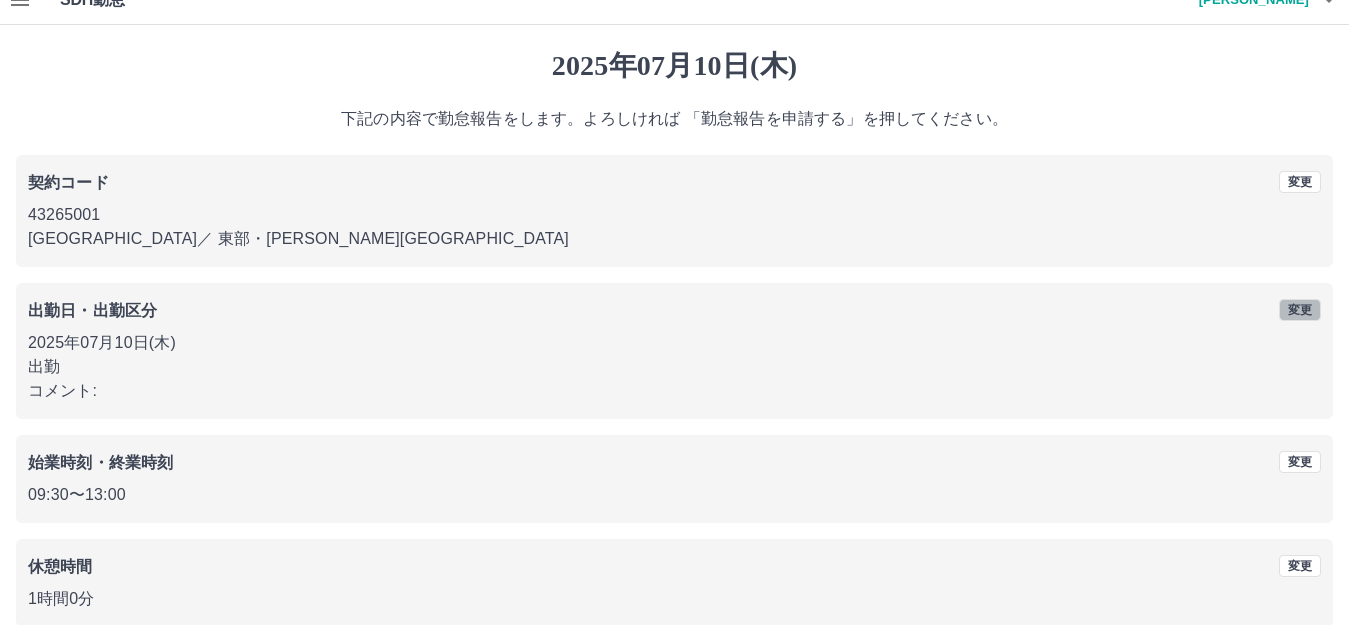 click on "変更" at bounding box center (1300, 310) 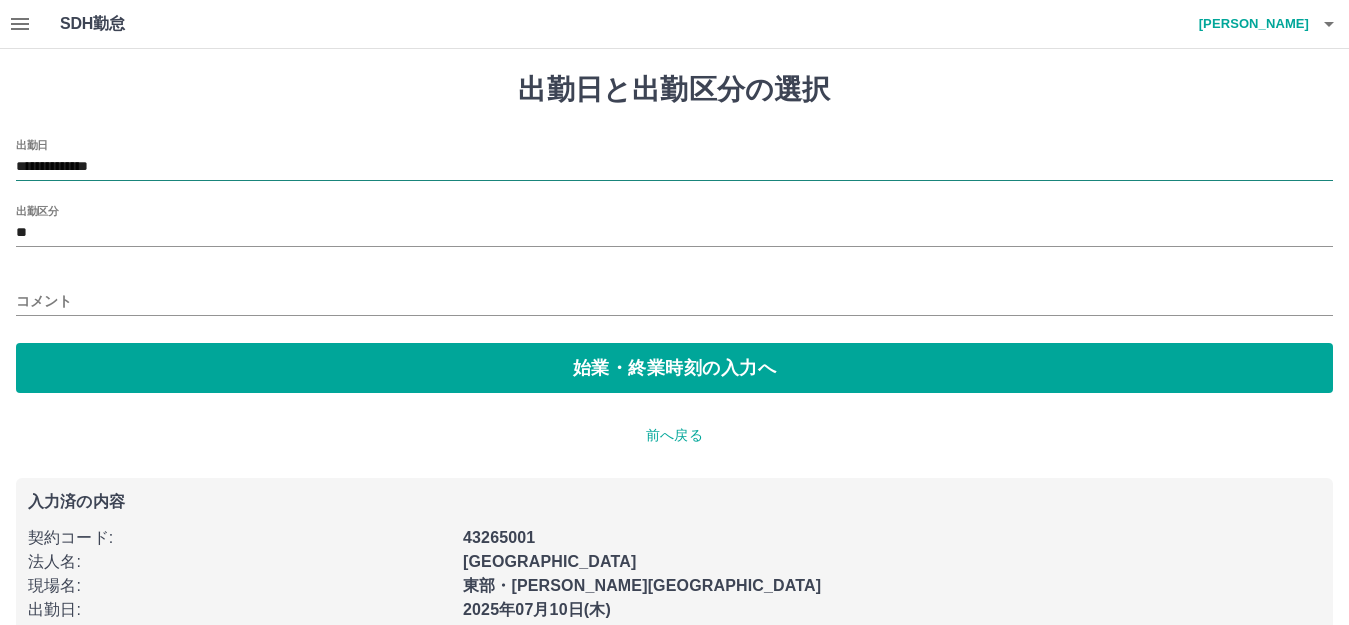 click on "**********" at bounding box center [674, 167] 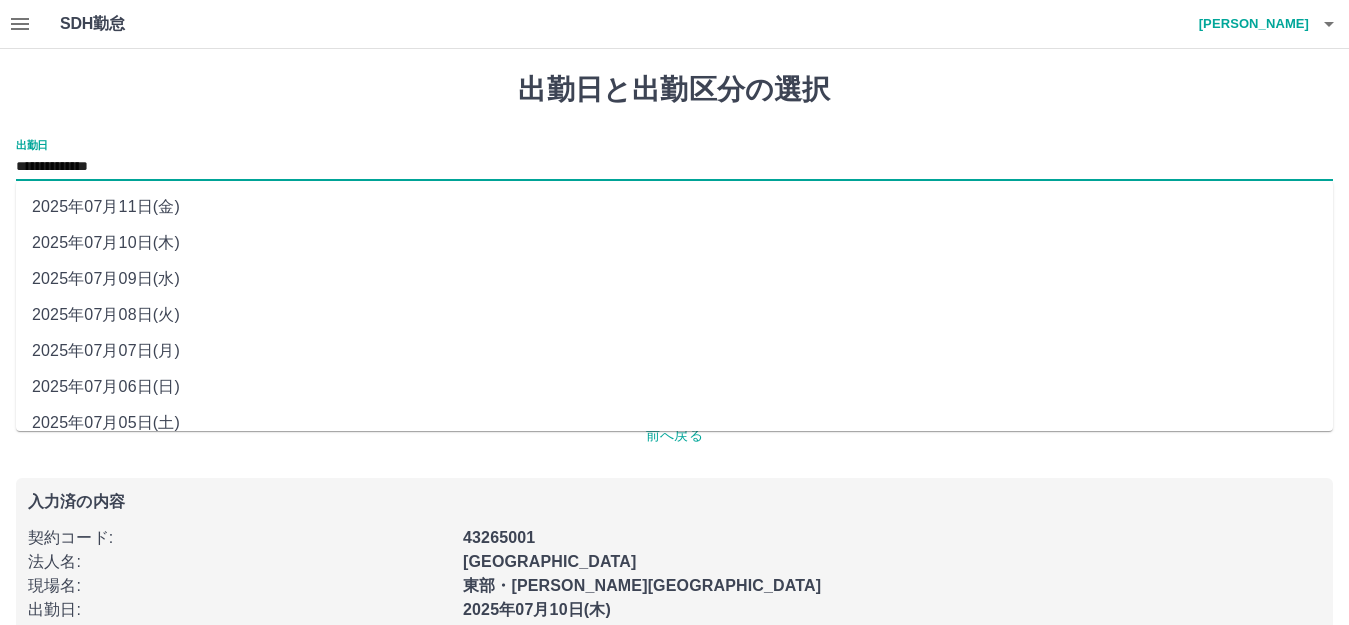 click on "2025年07月11日(金)" at bounding box center (674, 207) 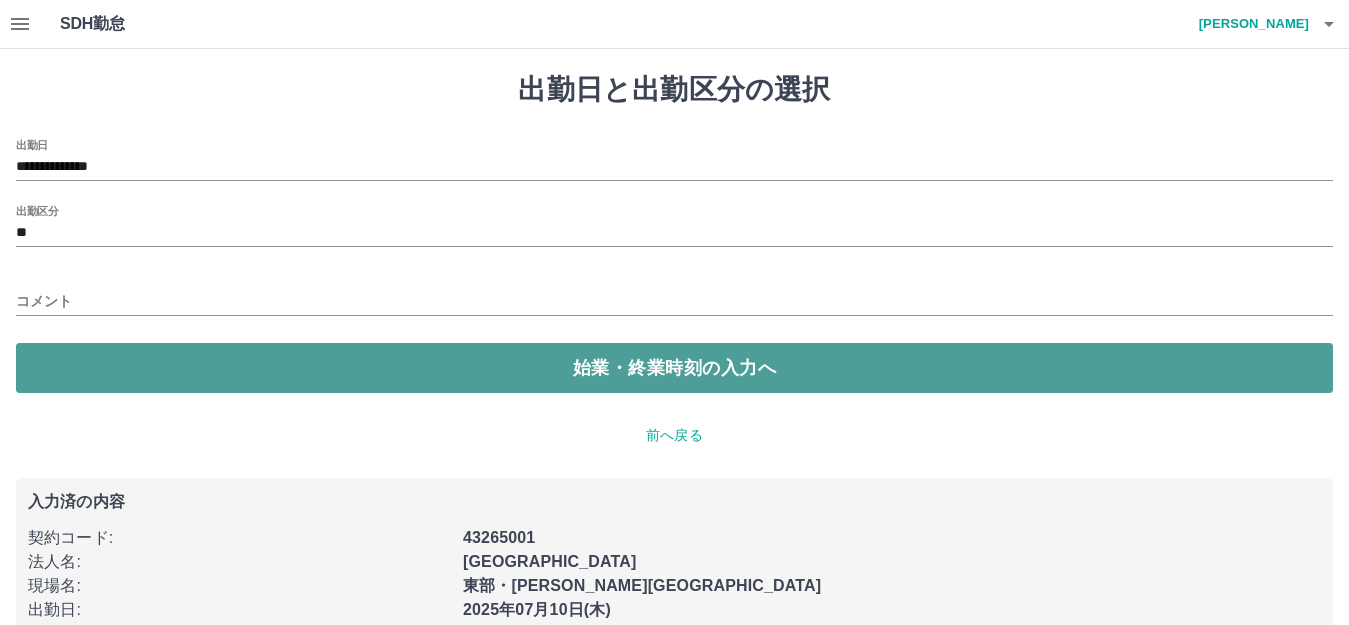 click on "始業・終業時刻の入力へ" at bounding box center (674, 368) 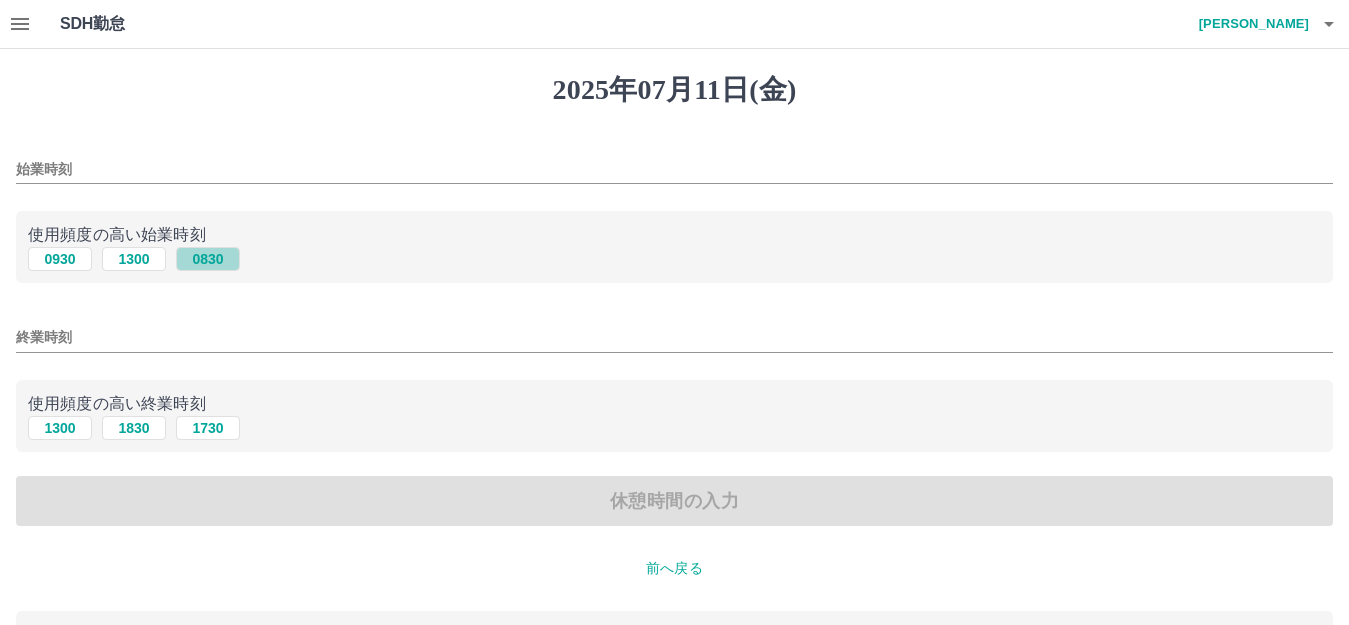 click on "0830" at bounding box center (208, 259) 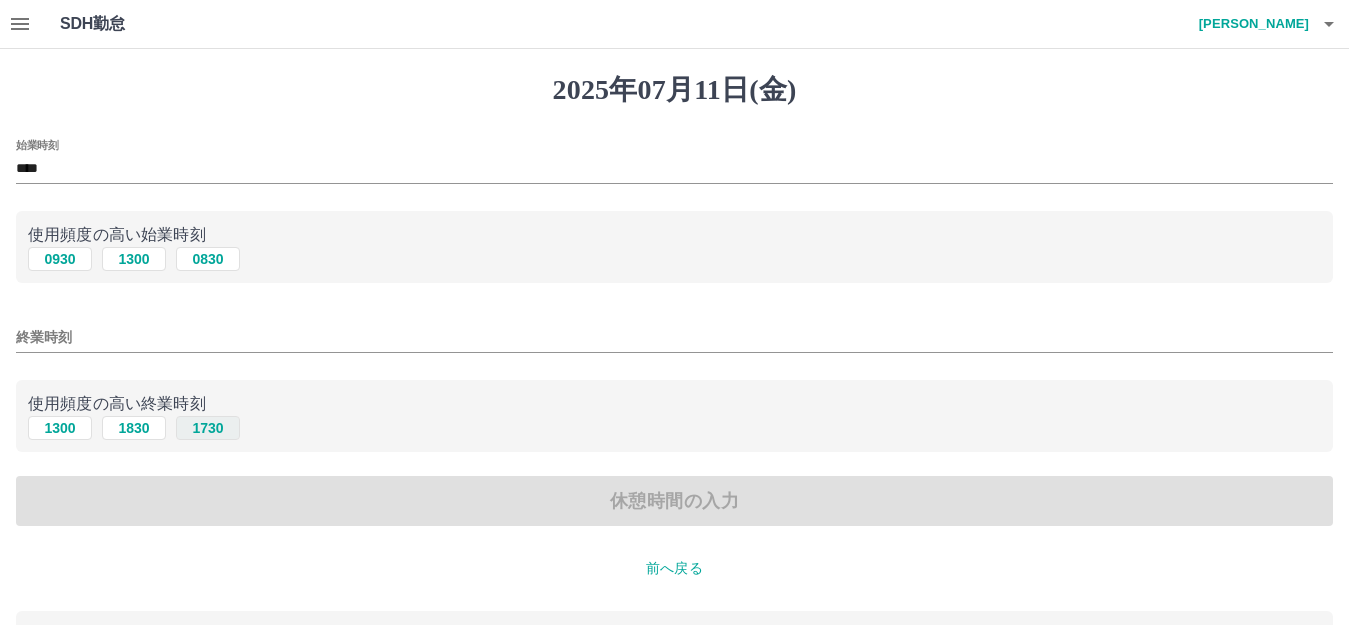 click on "1730" at bounding box center [208, 428] 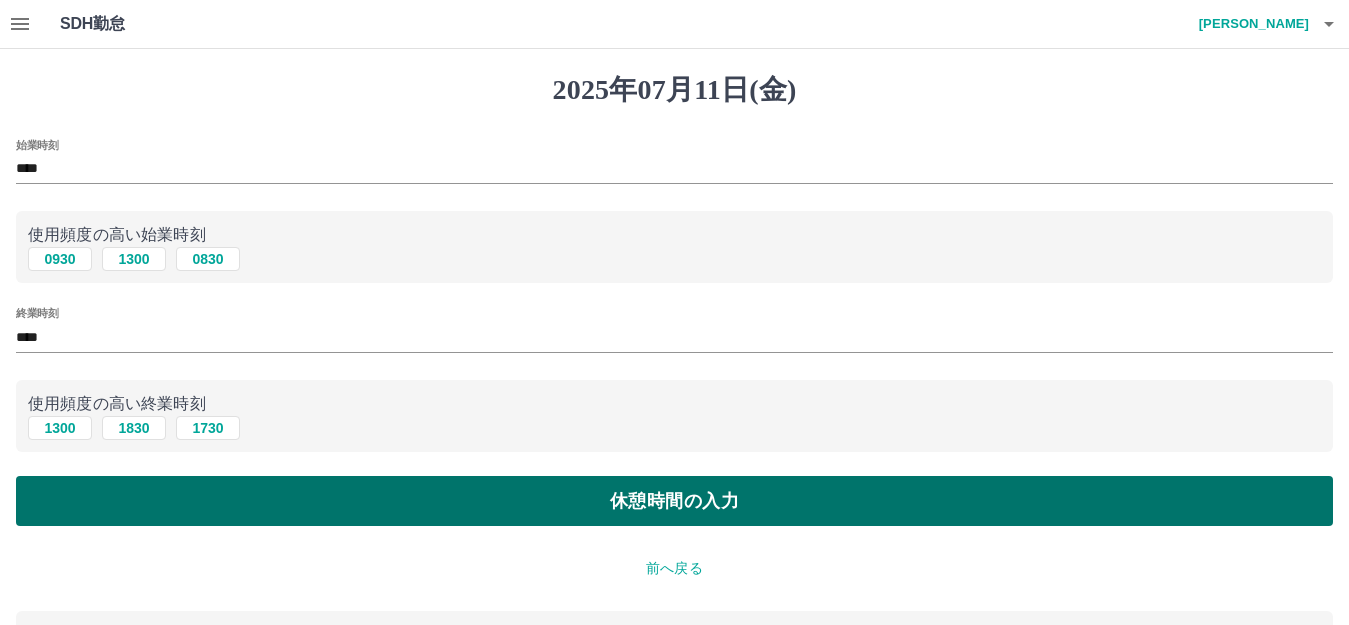 click on "休憩時間の入力" at bounding box center [674, 501] 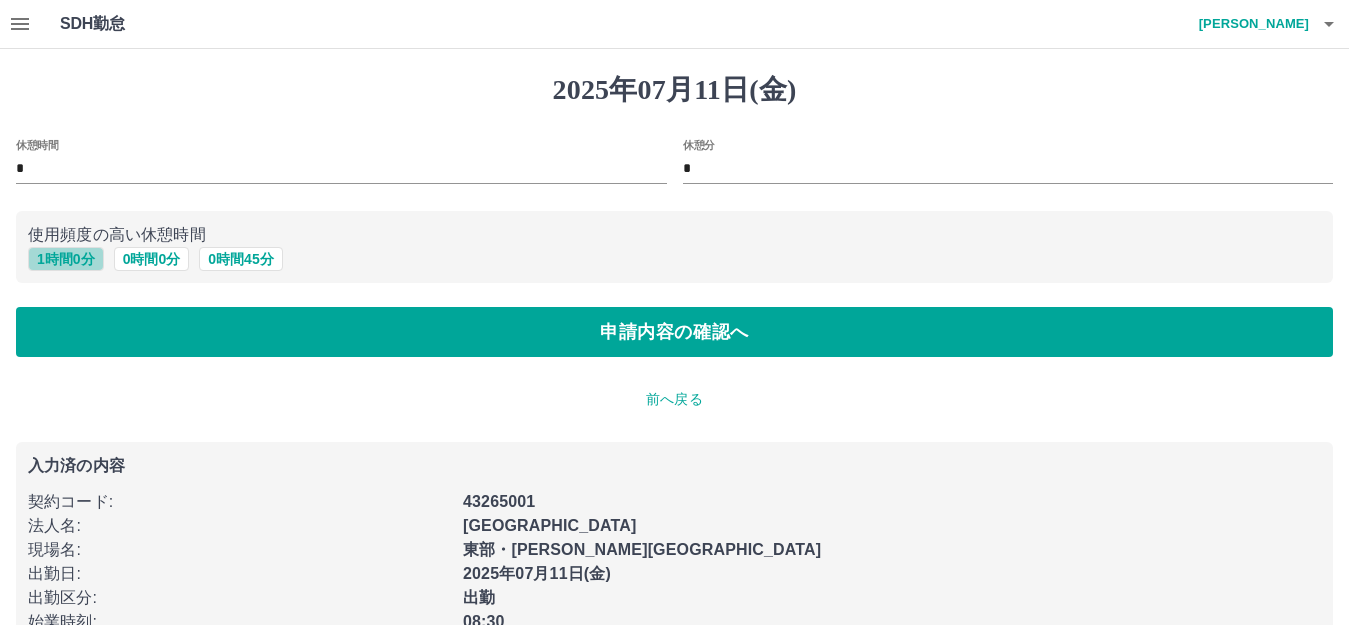 click on "1 時間 0 分" at bounding box center (66, 259) 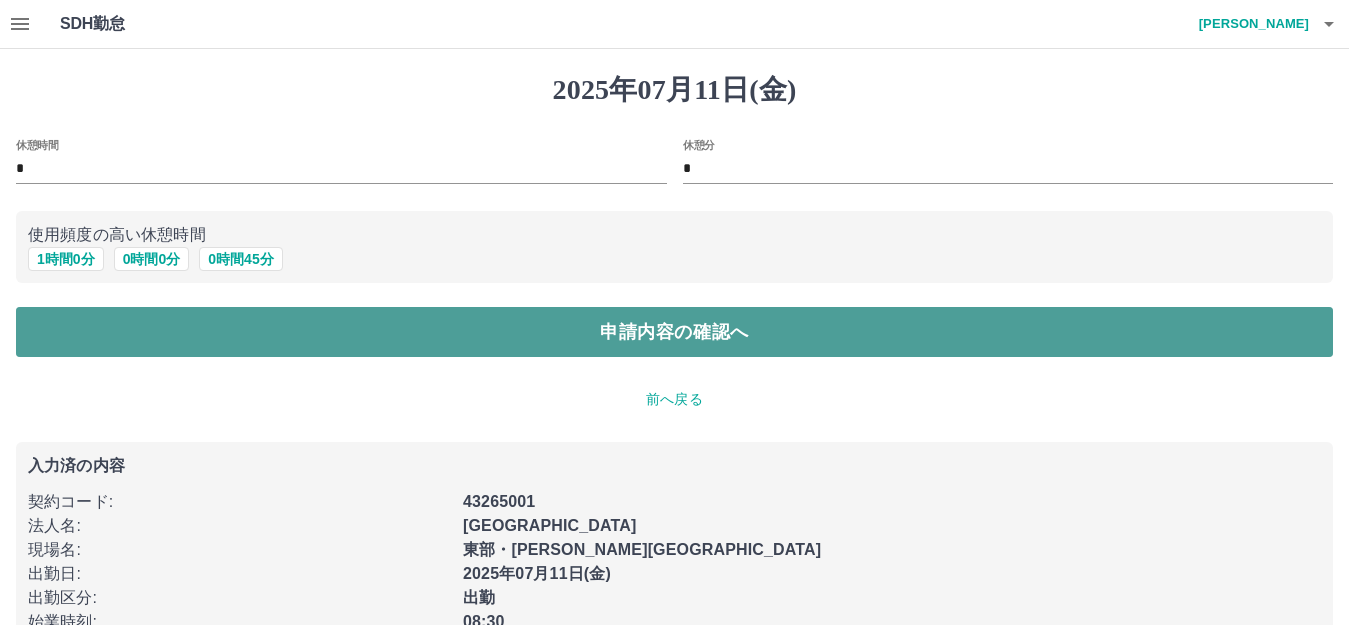 click on "申請内容の確認へ" at bounding box center (674, 332) 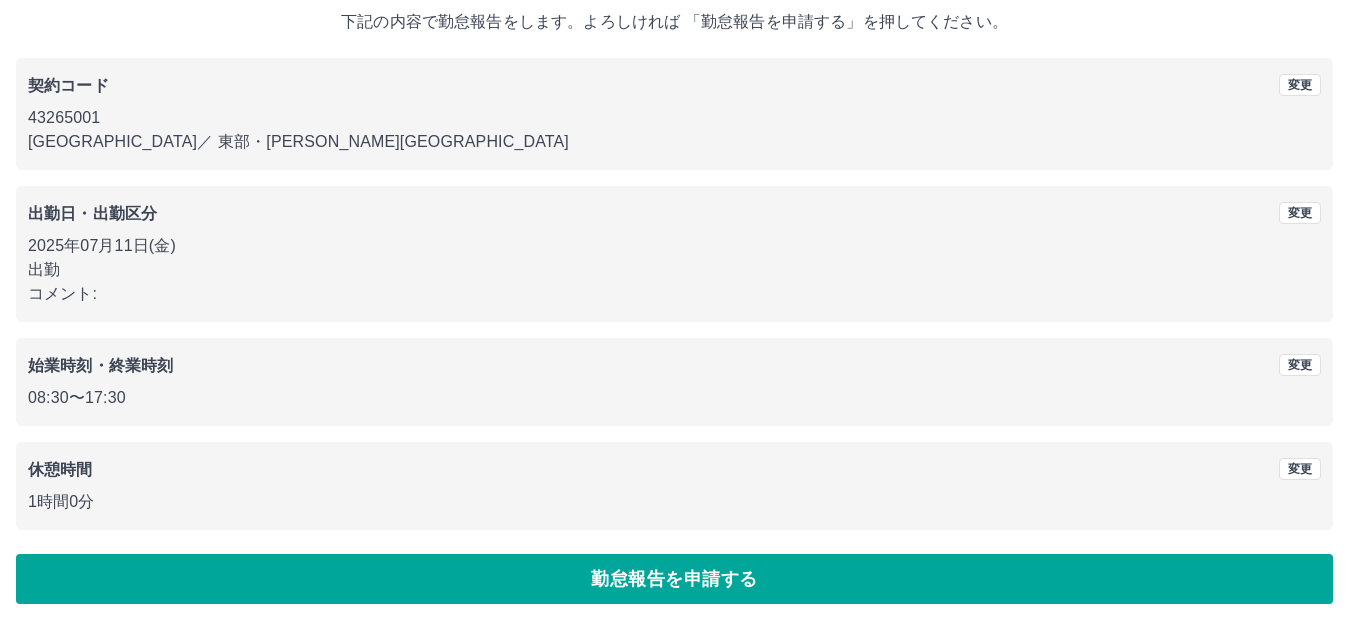 scroll, scrollTop: 124, scrollLeft: 0, axis: vertical 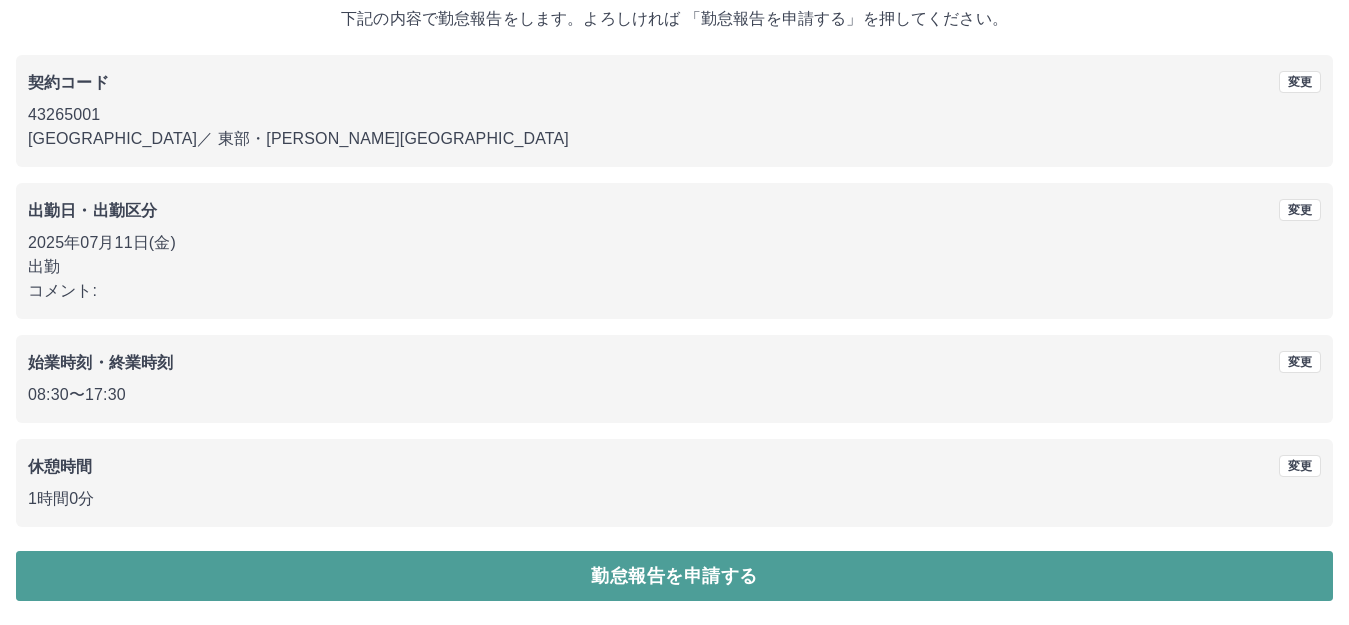 click on "勤怠報告を申請する" at bounding box center (674, 576) 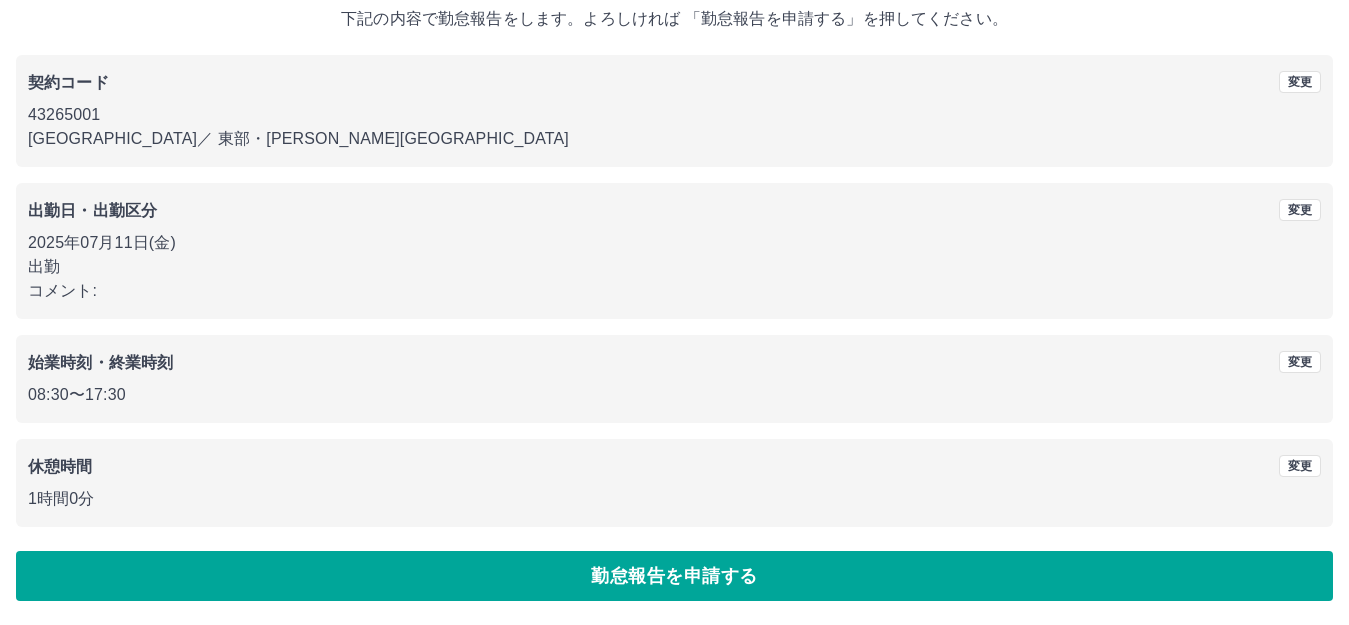 scroll, scrollTop: 0, scrollLeft: 0, axis: both 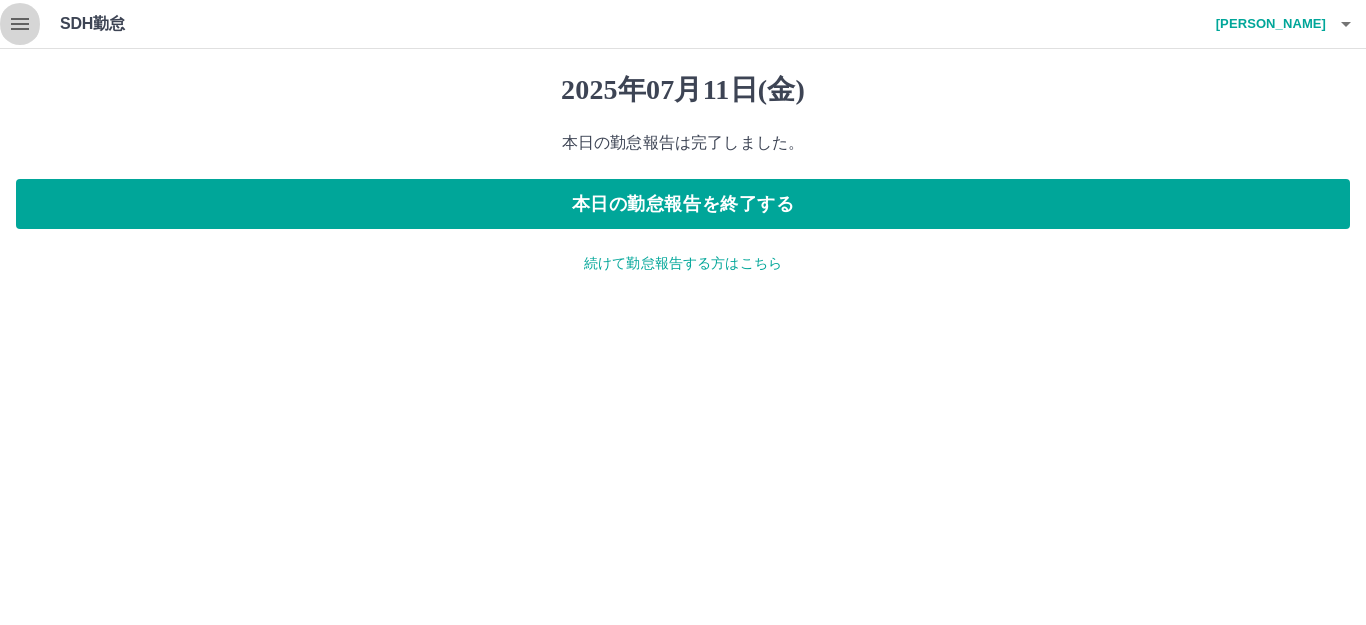 click 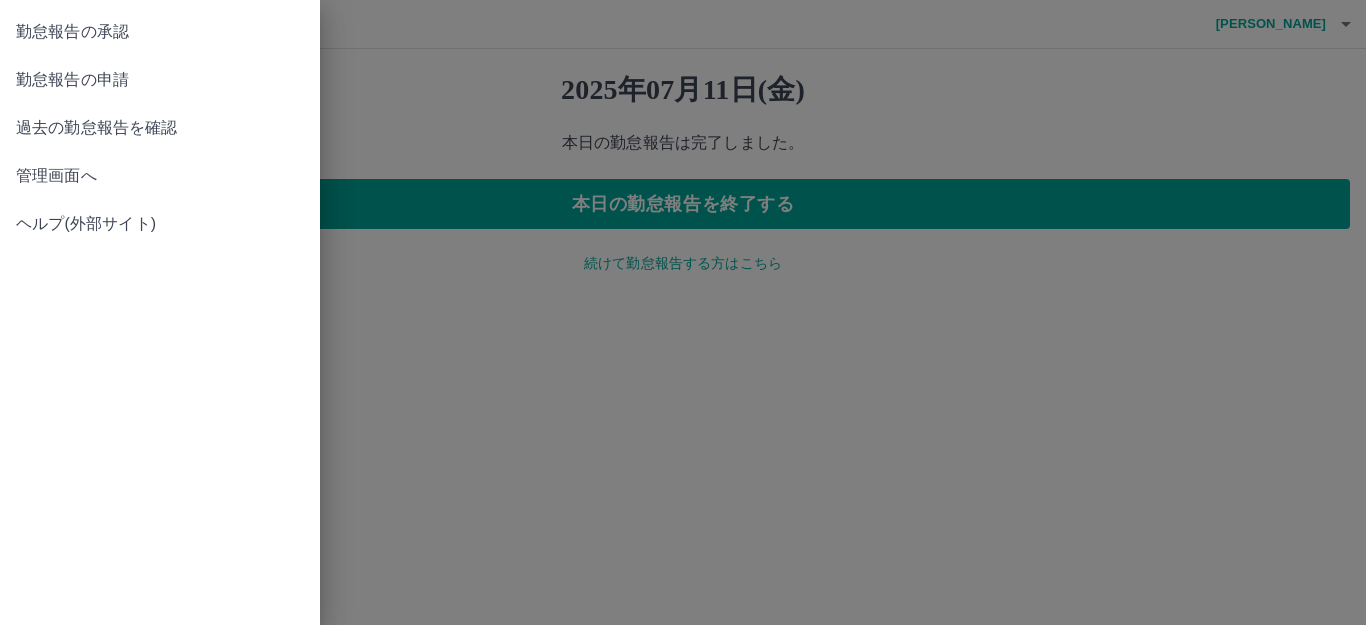 click on "勤怠報告の承認" at bounding box center [160, 32] 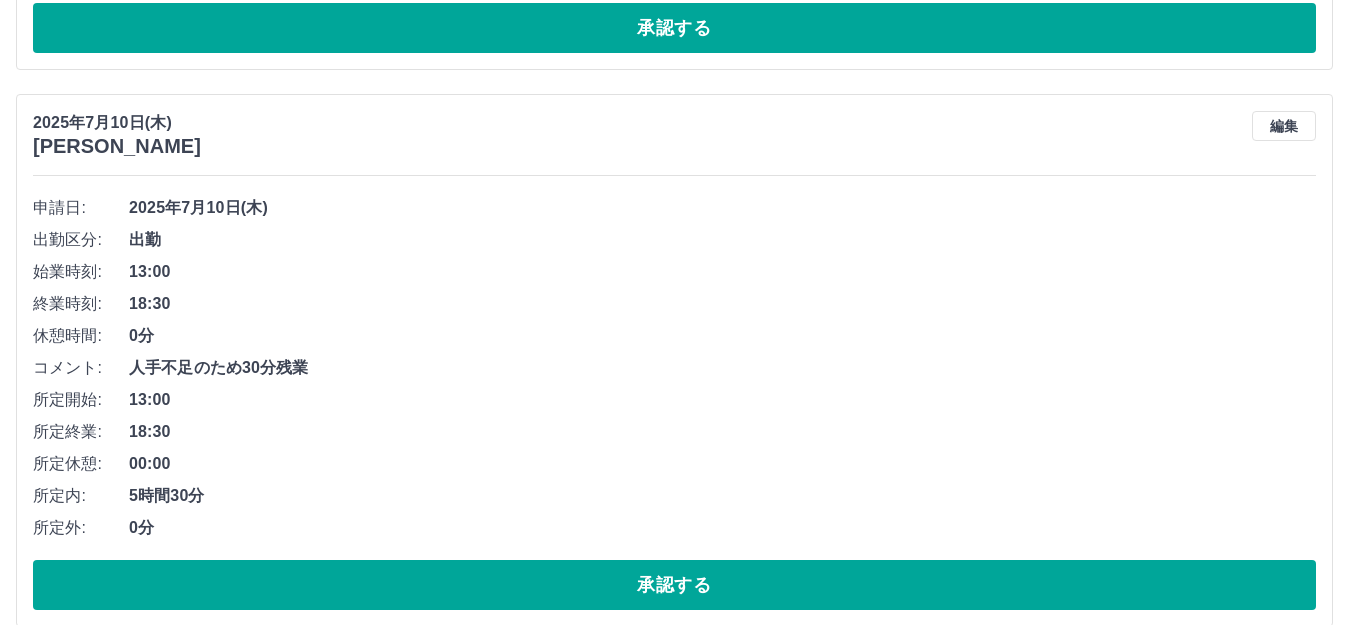 scroll, scrollTop: 1282, scrollLeft: 0, axis: vertical 